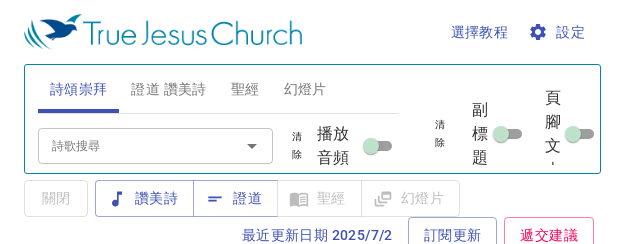 scroll, scrollTop: 0, scrollLeft: 0, axis: both 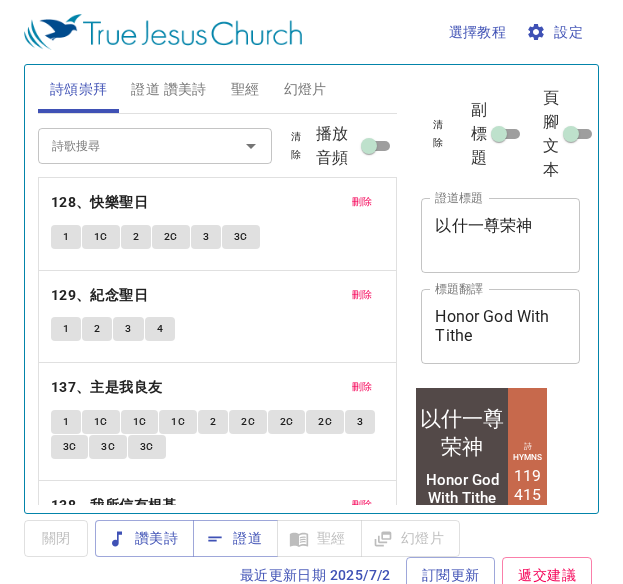 click on "清除" at bounding box center [296, 146] 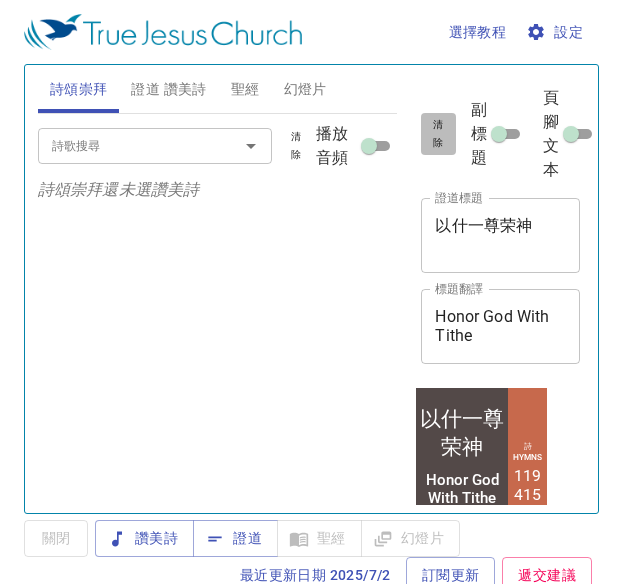 click on "清除" at bounding box center (438, 134) 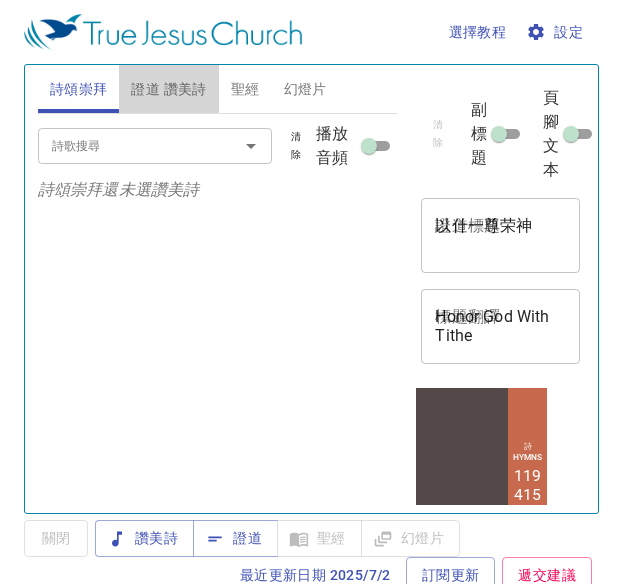 click on "證道 讚美詩" at bounding box center (168, 89) 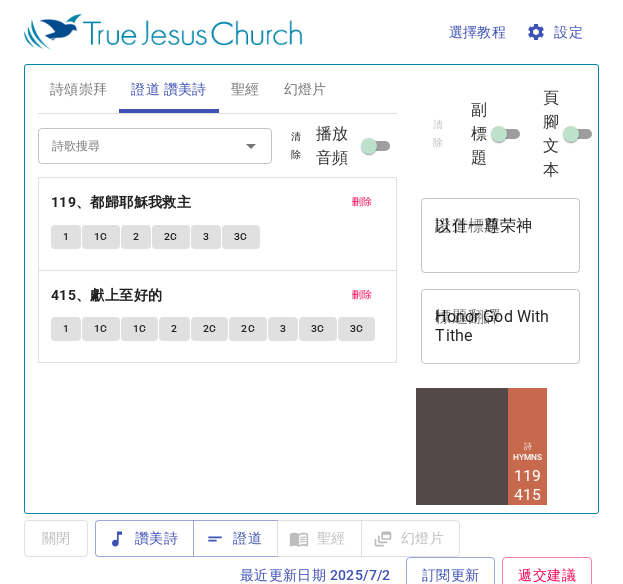 click on "清除" at bounding box center (296, 146) 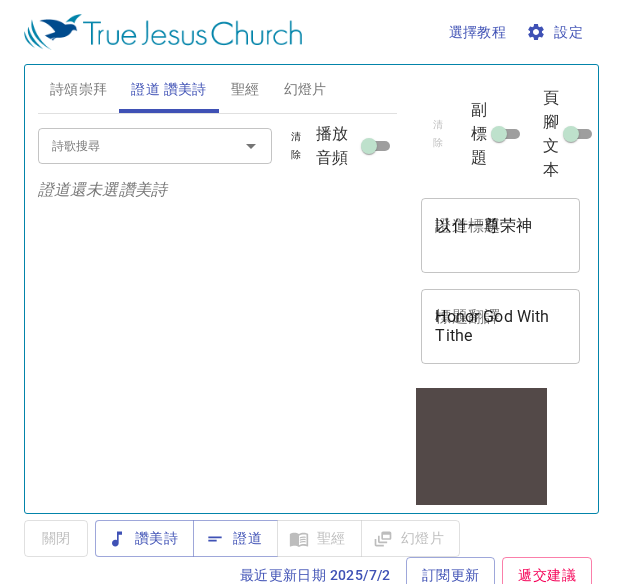 click on "詩歌搜尋" at bounding box center [125, 145] 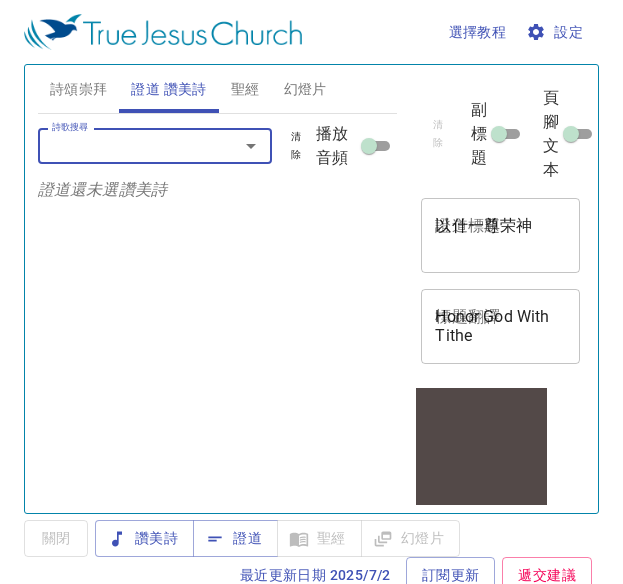 click on "詩歌搜尋" at bounding box center (125, 145) 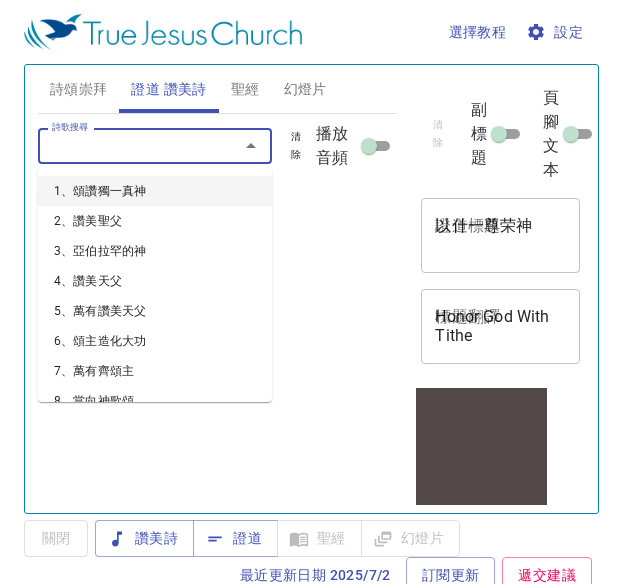 click on "詩歌搜尋" at bounding box center (125, 145) 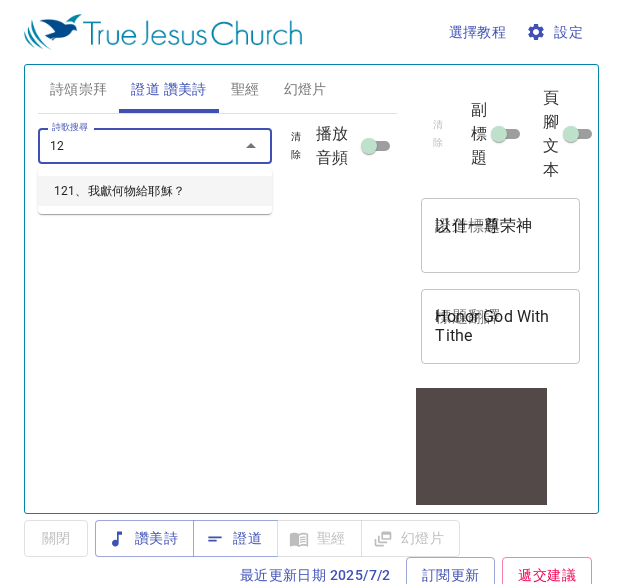 type on "121" 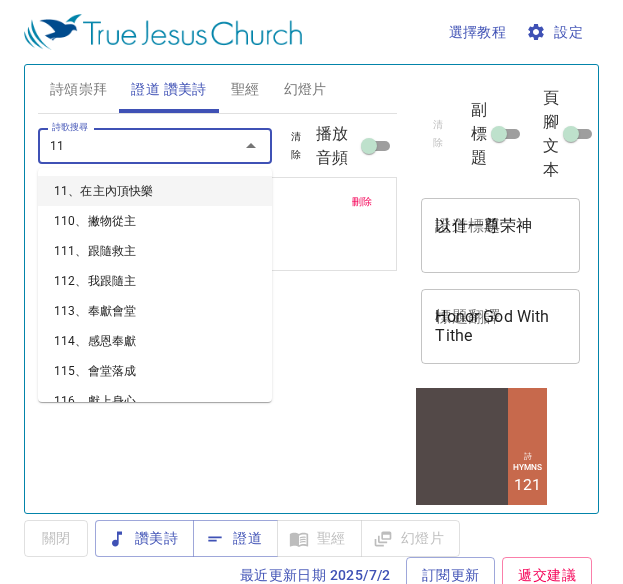 type on "114" 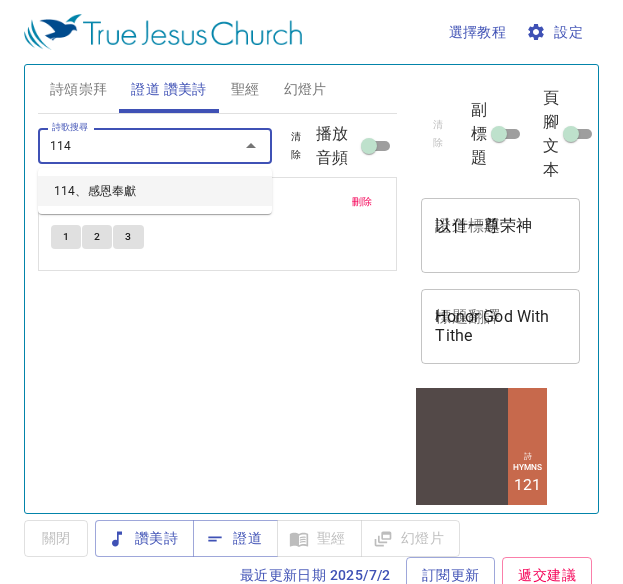 type 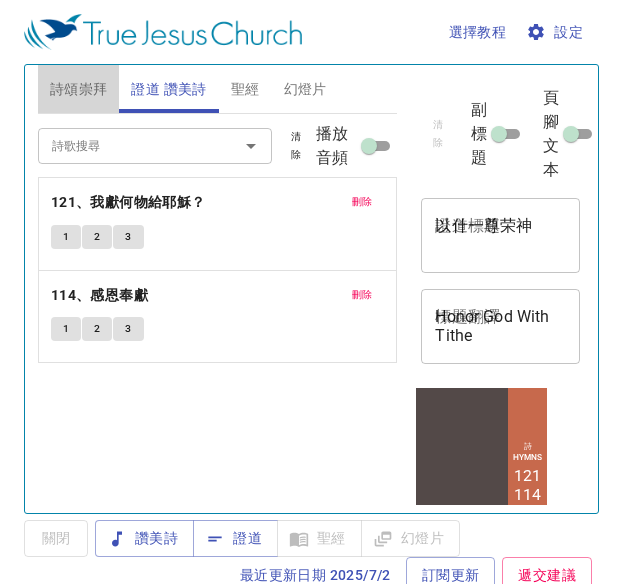 click on "詩頌崇拜" at bounding box center [79, 89] 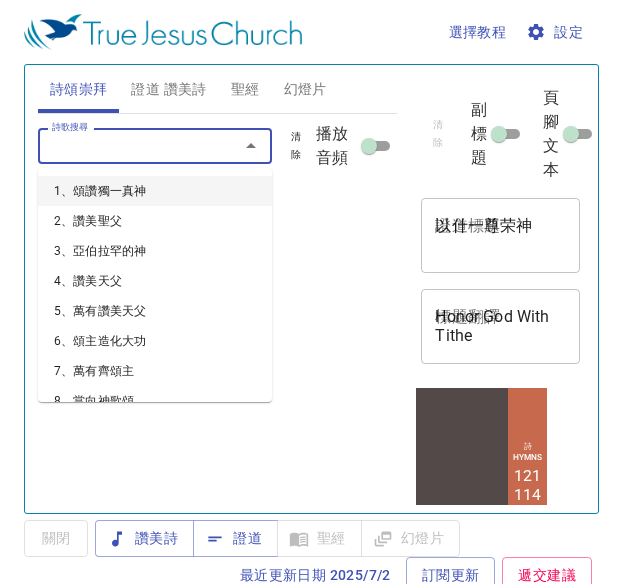 click on "詩歌搜尋" at bounding box center (125, 145) 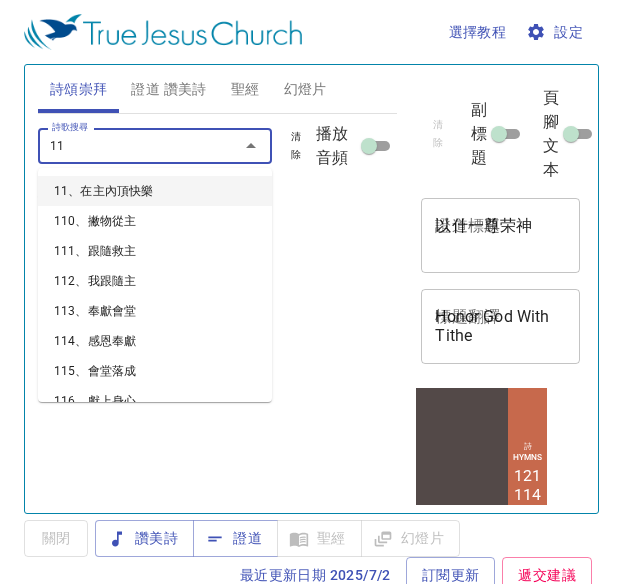 type on "112" 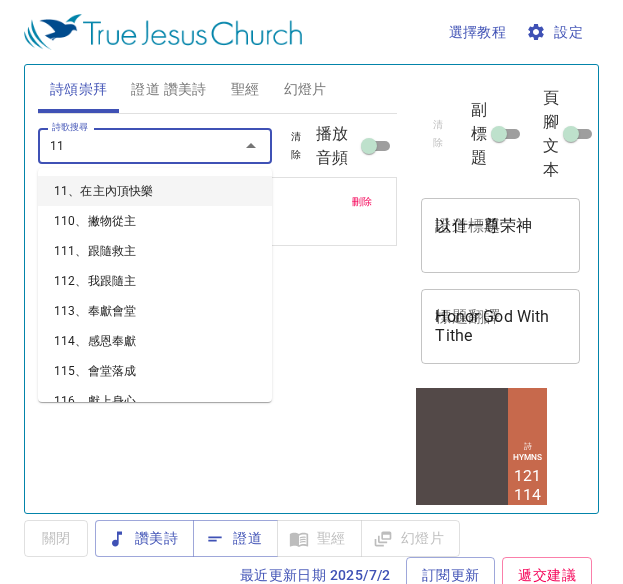 type on "115" 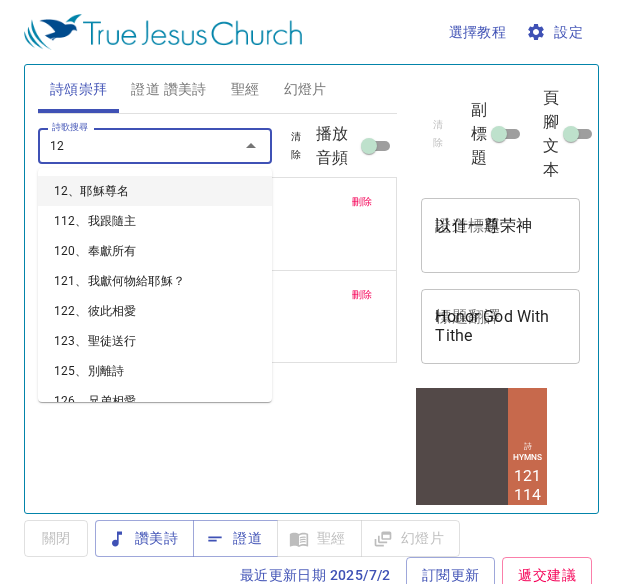 type on "123" 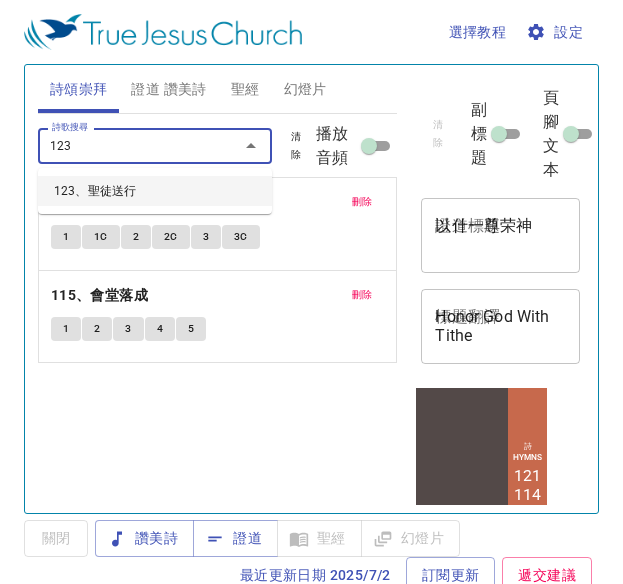 type 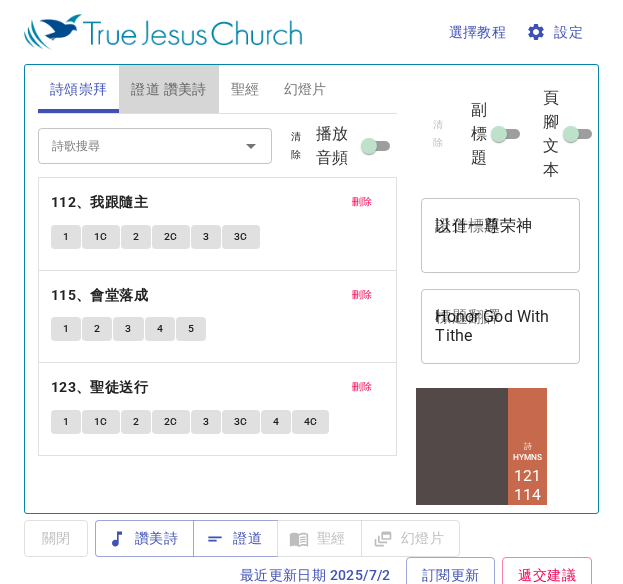 click on "證道 讚美詩" at bounding box center [168, 89] 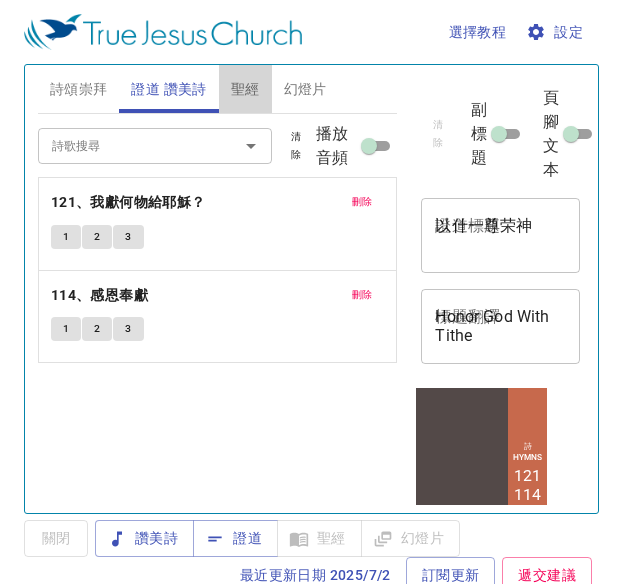 click on "聖經" at bounding box center (245, 89) 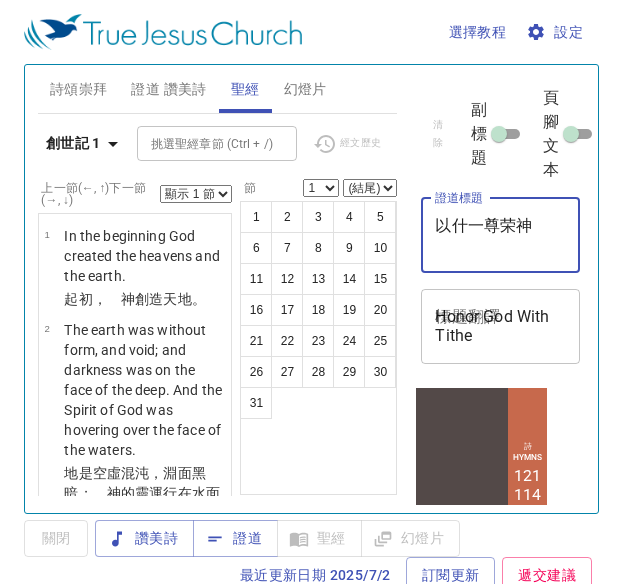 click on "以什一尊荣神" at bounding box center (500, 235) 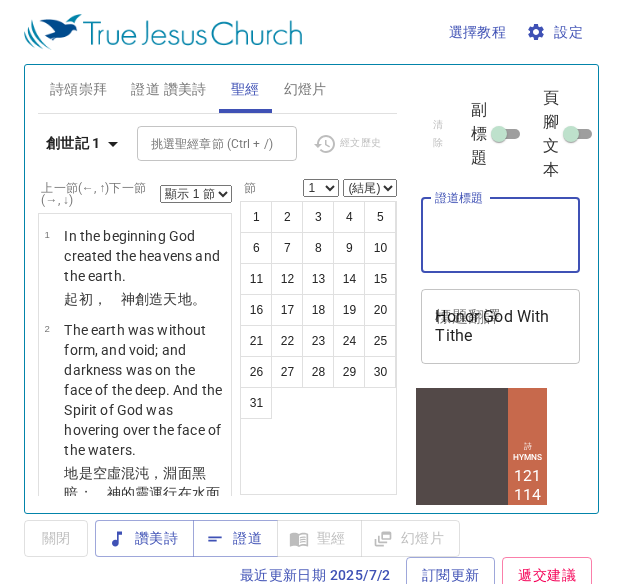 paste on "建殿之前要作的事" 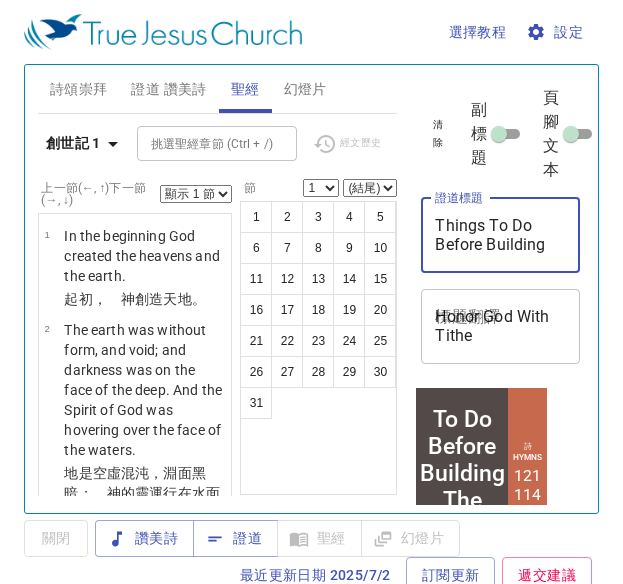 type on "建殿之前要作的事" 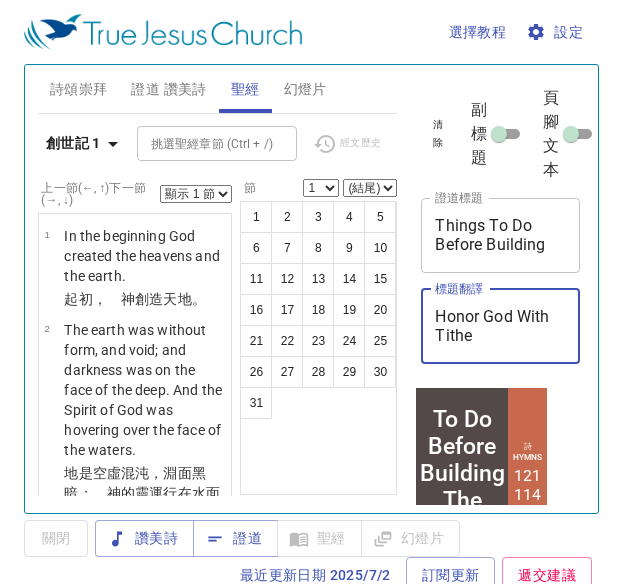 click on "Honor God With Tithe" at bounding box center (500, 326) 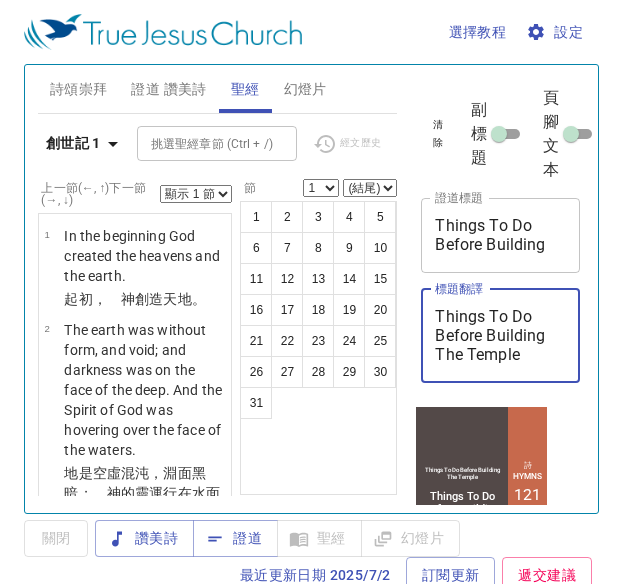 type on "Things To Do Before Building The Temple" 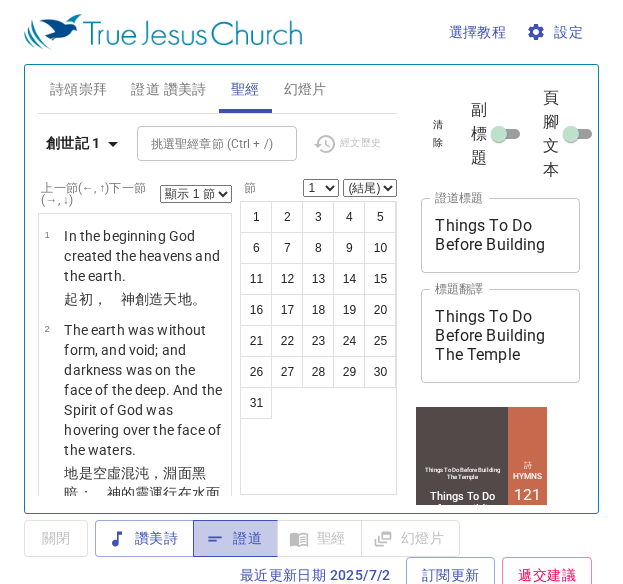 click on "證道" at bounding box center (235, 538) 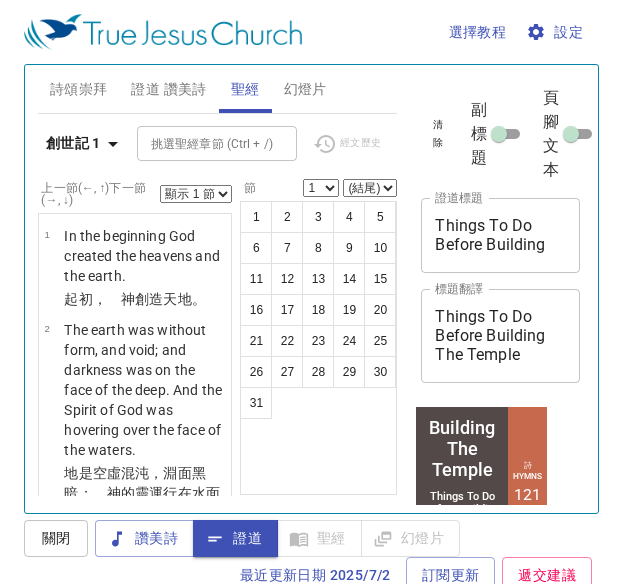 click on "選擇教程 設定 詩頌崇拜 證道 讚美詩 聖經 幻燈片 詩歌搜尋 詩歌搜尋   清除 播放音頻 刪除 112、我跟隨主   1 1C 2 2C 3 3C 刪除 115、會堂落成   1 2 3 4 5 刪除 123、聖徒送行   1 1C 2 2C 3 3C 4 4C 詩歌搜尋 詩歌搜尋   清除 播放音頻 刪除 121、我獻何物給耶穌？   1 2 3 刪除 114、感恩奉獻   1 2 3 創世記 1 挑選聖經章節 (Ctrl + /) 挑選聖經章節 (Ctrl + /)   經文歷史   上一節  (←, ↑)     下一節  (→, ↓) 顯示 1 節 顯示 2 節 顯示 3 節 顯示 4 節 顯示 5 節 1 In the beginning God created the heavens and the earth.   ﻿起初 ，　神 創造 天 地 。 2 The earth was without form, and void; and darkness was on the face of the deep. And the Spirit of God was hovering over the face of the waters.   地 是 空虛 混沌 ，淵 面 黑暗 ；　神 的靈 運行 在水 面 上 。 3 Then God said, "Let there be light"; and there was light.   神 說 ：要有 光 ，就有了光 。 4 5" at bounding box center (311, 292) 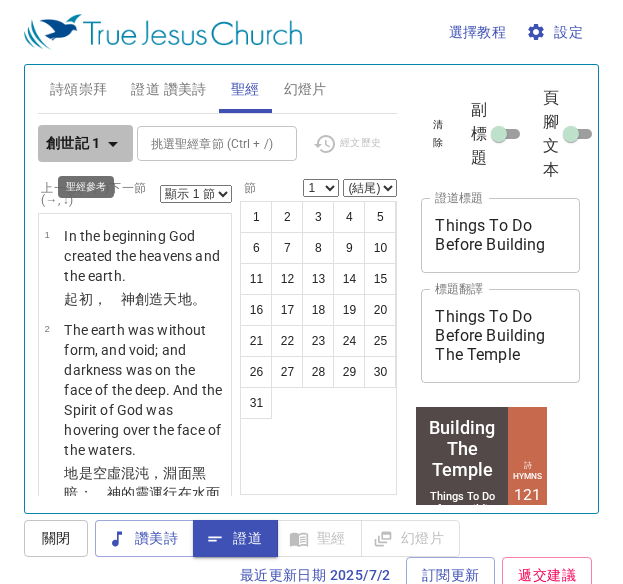 click on "創世記 1" at bounding box center (73, 143) 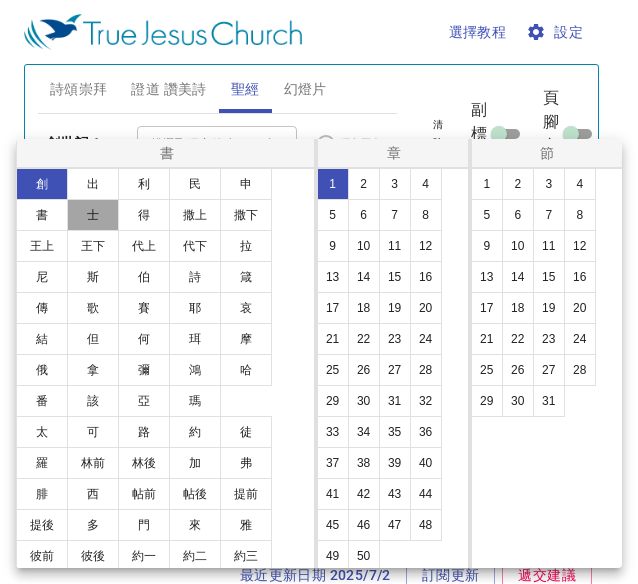 click on "士" at bounding box center (93, 215) 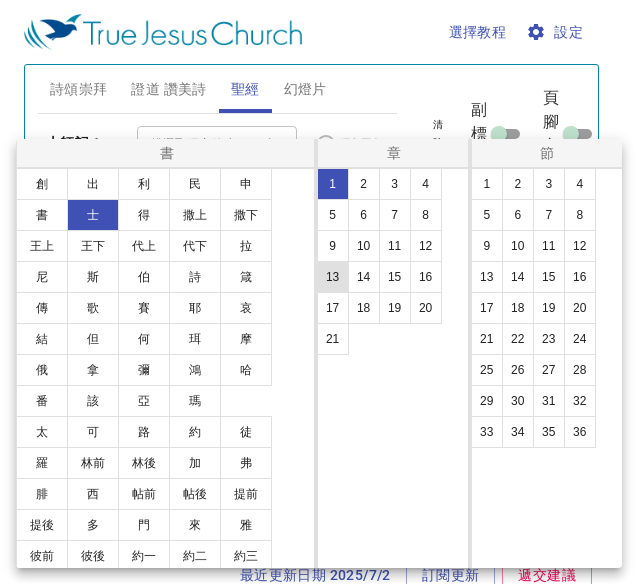 click on "13" at bounding box center [333, 277] 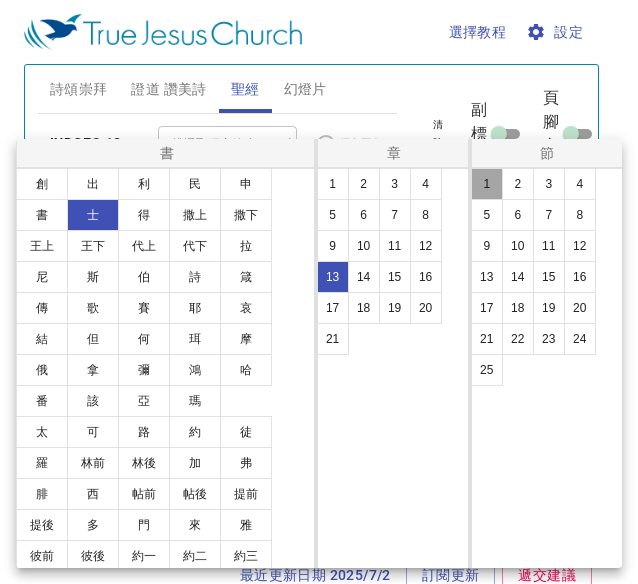 click on "1" at bounding box center [487, 184] 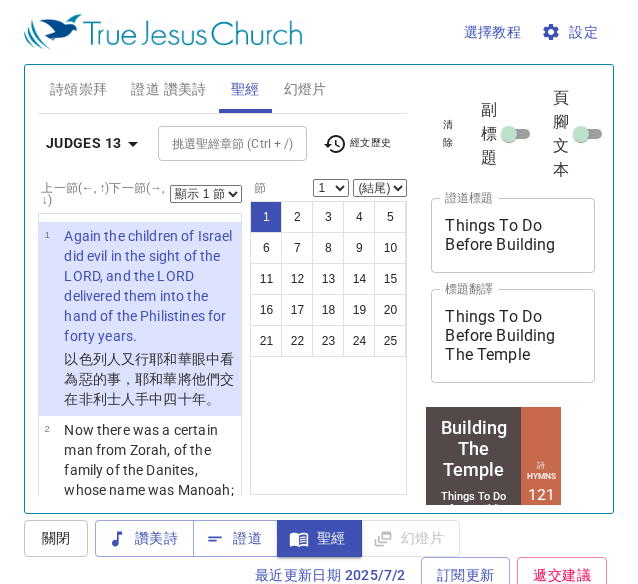 click on "顯示 1 節 顯示 2 節 顯示 3 節 顯示 4 節 顯示 5 節" at bounding box center [206, 194] 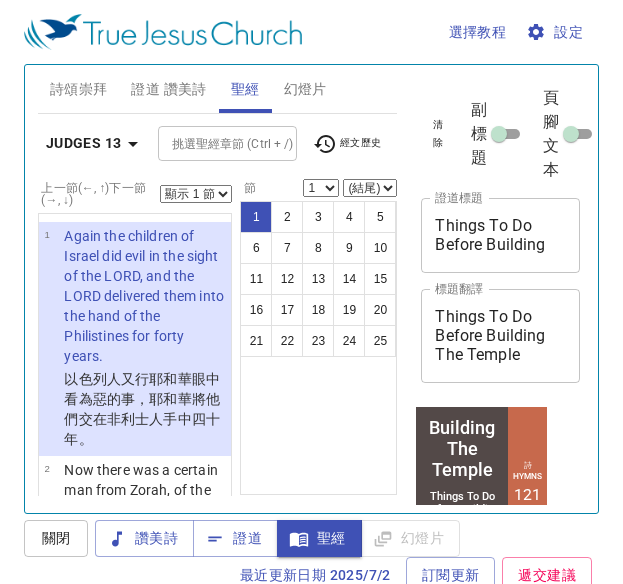 select on "5" 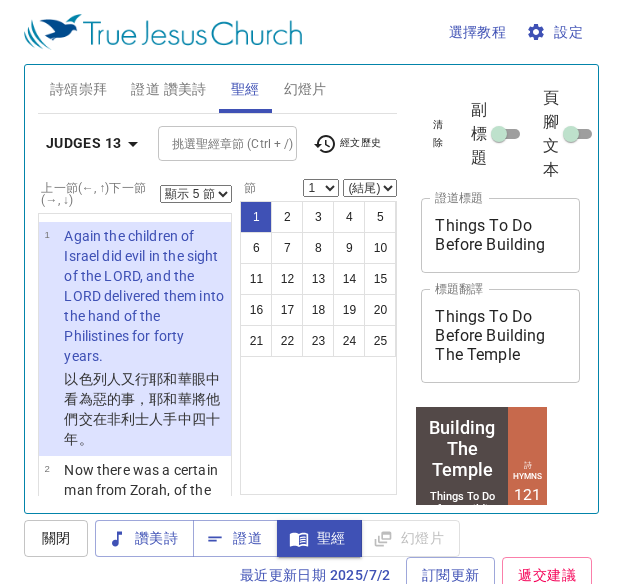 click on "顯示 1 節 顯示 2 節 顯示 3 節 顯示 4 節 顯示 5 節" at bounding box center [196, 194] 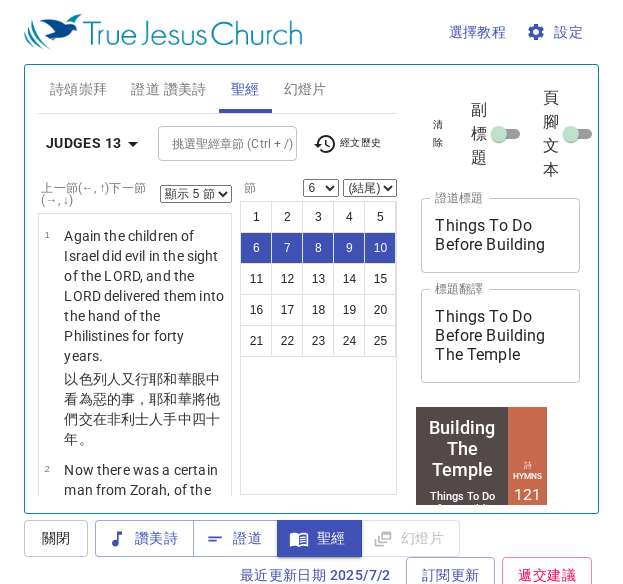 scroll, scrollTop: 9, scrollLeft: 0, axis: vertical 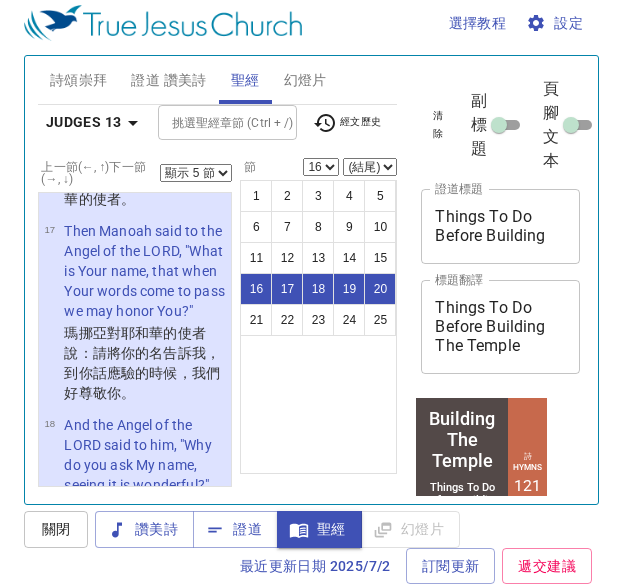 click on "選擇教程 設定 詩頌崇拜 證道 讚美詩 聖經 幻燈片 詩歌搜尋 詩歌搜尋   清除 播放音頻 刪除 112、我跟隨主   1 1C 2 2C 3 3C 刪除 115、會堂落成   1 2 3 4 5 刪除 123、聖徒送行   1 1C 2 2C 3 3C 4 4C 詩歌搜尋 詩歌搜尋   清除 播放音頻 刪除 121、我獻何物給耶穌？   1 2 3 刪除 114、感恩奉獻   1 2 3 士師記 13 挑選聖經章節 (Ctrl + /) 挑選聖經章節 (Ctrl + /)   經文歷史   上一節  (←, ↑)     下一節  (→, ↓) 顯示 1 節 顯示 2 節 顯示 3 節 顯示 4 節 顯示 5 節 1 Again the children of Israel did evil in the sight of the LORD, and the LORD delivered them into the hand of the Philistines for forty years.   以色列 人 又 行 耶和華 眼 中看為惡 的事，耶和華 將他們交 在非利士人 手 中四十 年 。 2 Now there was a certain man from Zorah, of the family of the Danites, whose name was Manoah; and his wife was barren and had no children.   那時，有一個 瑣拉 人" at bounding box center (311, 283) 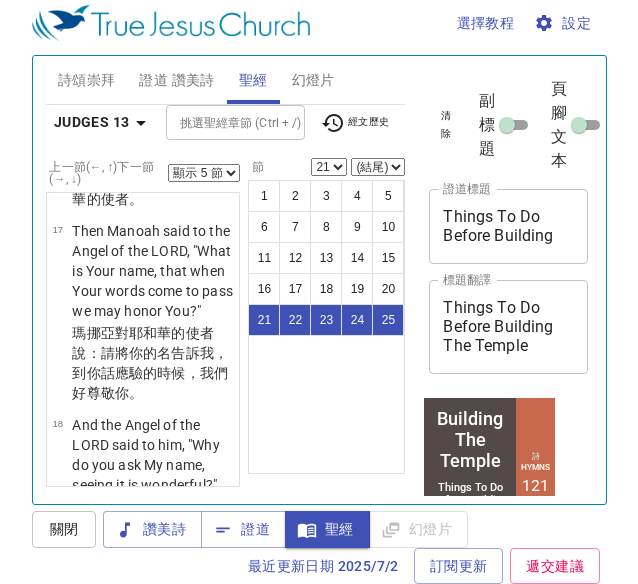scroll, scrollTop: 5112, scrollLeft: 0, axis: vertical 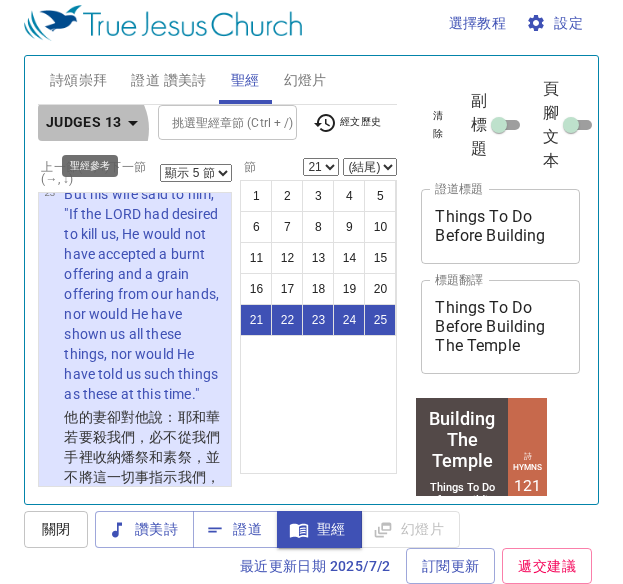 click on "士師記 13" at bounding box center (84, 122) 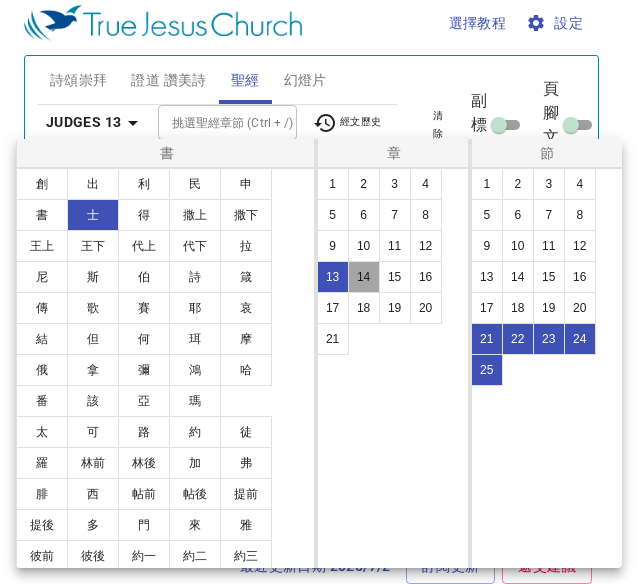 click on "14" at bounding box center [364, 277] 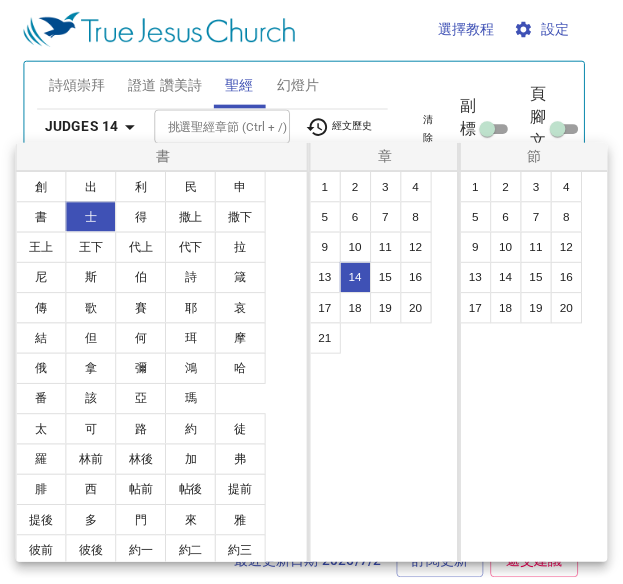scroll, scrollTop: 0, scrollLeft: 0, axis: both 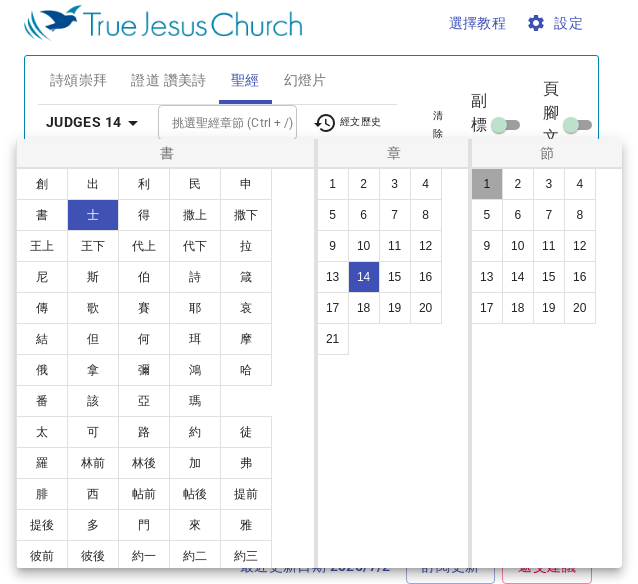 click on "1" at bounding box center [487, 184] 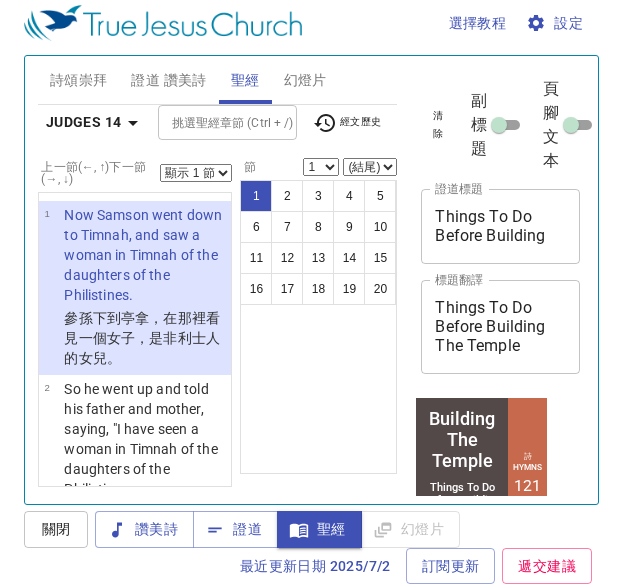 scroll, scrollTop: 11, scrollLeft: 0, axis: vertical 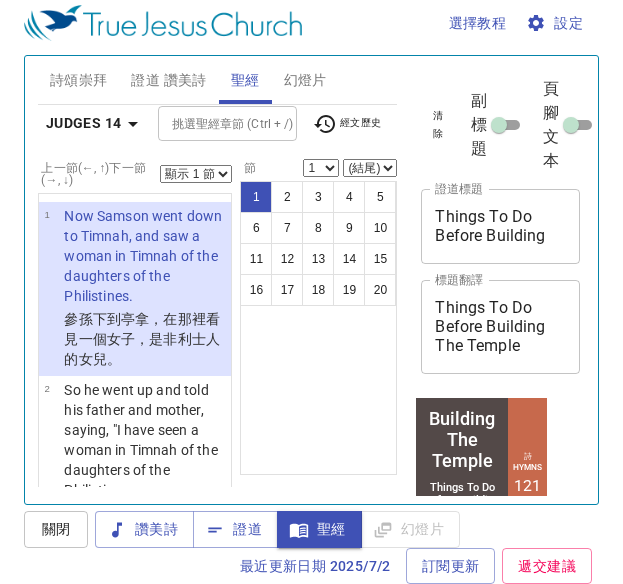 click on "顯示 1 節 顯示 2 節 顯示 3 節 顯示 4 節 顯示 5 節" at bounding box center (196, 174) 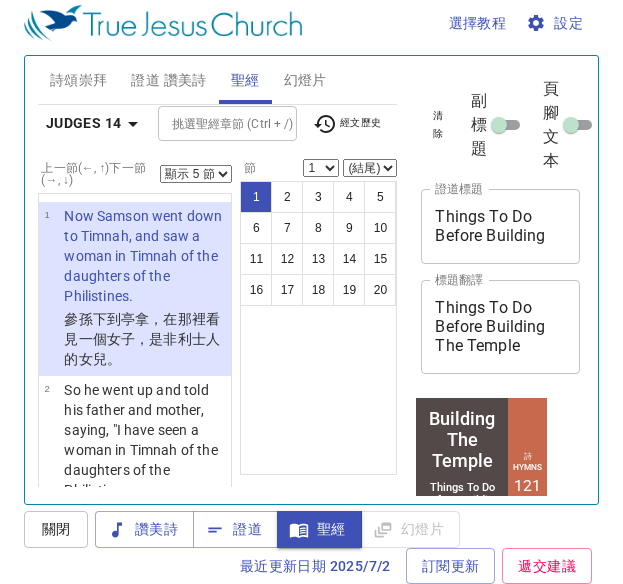click on "顯示 1 節 顯示 2 節 顯示 3 節 顯示 4 節 顯示 5 節" at bounding box center [196, 174] 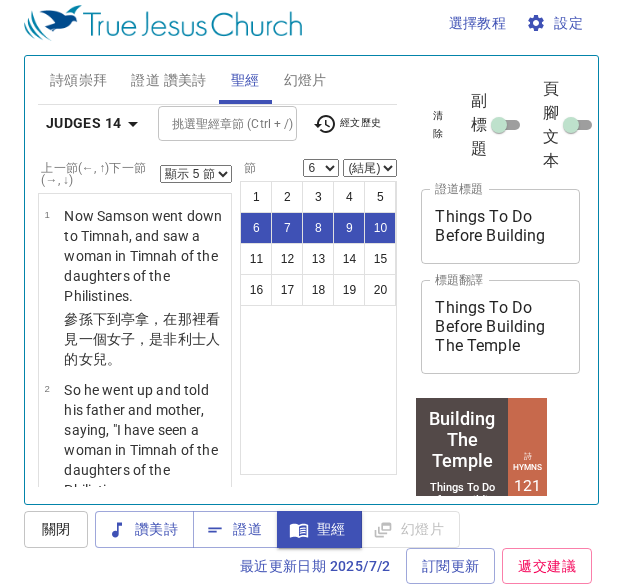 scroll, scrollTop: 1519, scrollLeft: 0, axis: vertical 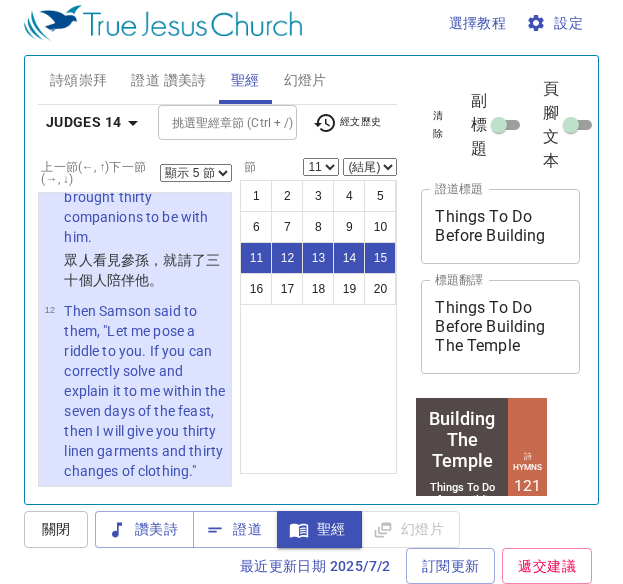 select on "16" 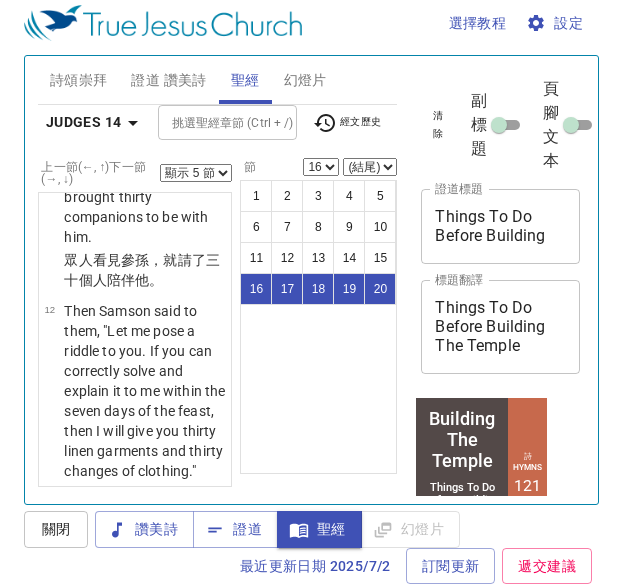 scroll, scrollTop: 4231, scrollLeft: 0, axis: vertical 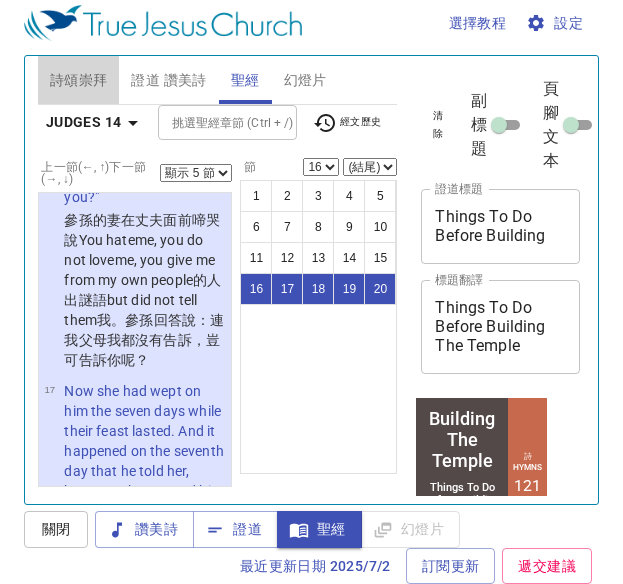 click on "詩頌崇拜" at bounding box center (79, 80) 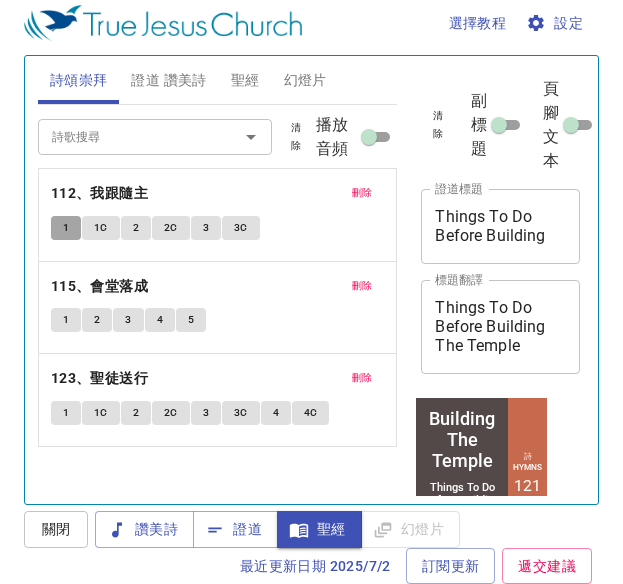 click on "1" at bounding box center (66, 228) 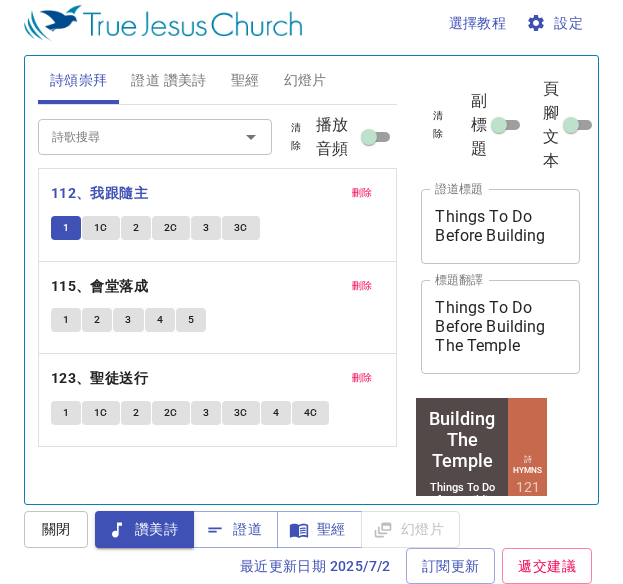 type 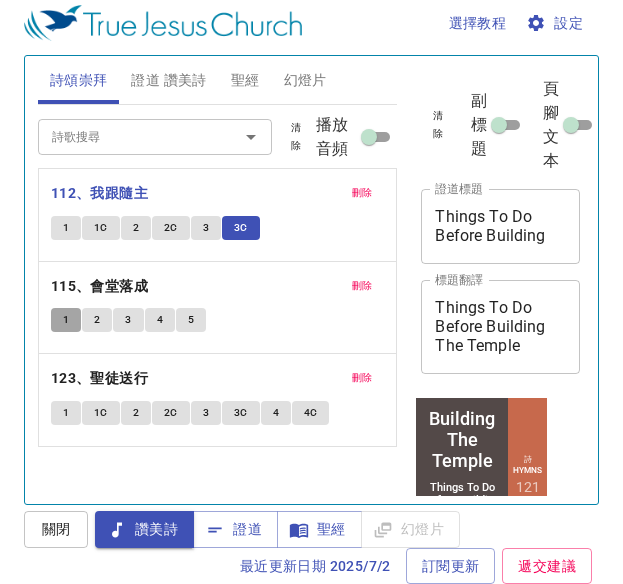 click on "1" at bounding box center (66, 320) 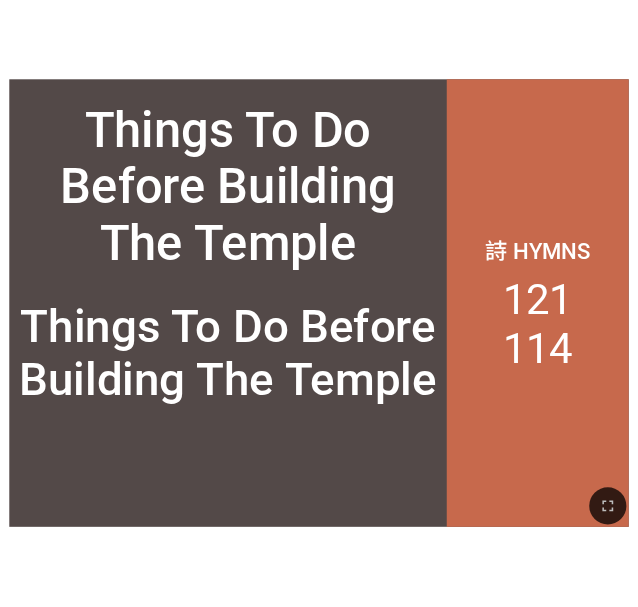 scroll, scrollTop: 0, scrollLeft: 0, axis: both 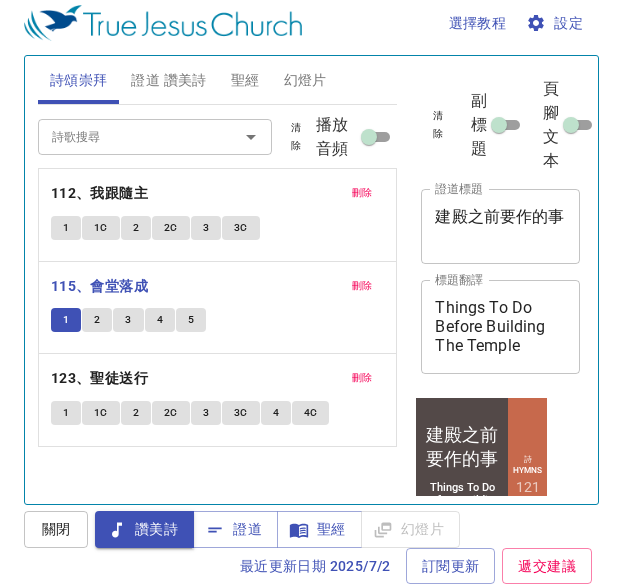 type 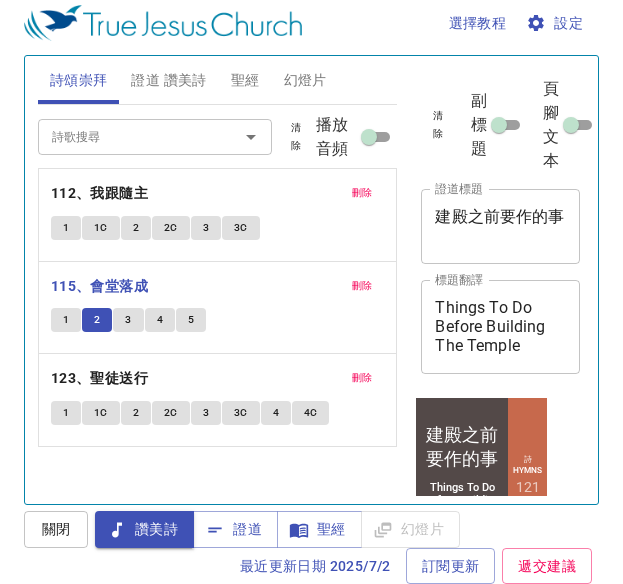 scroll, scrollTop: 9, scrollLeft: 0, axis: vertical 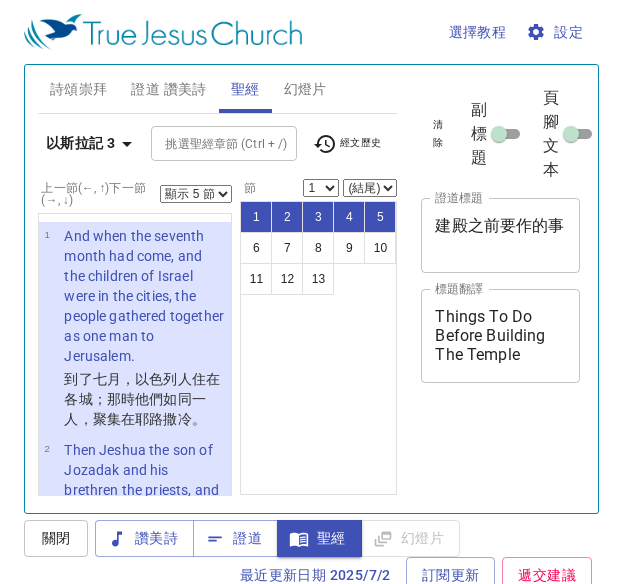 select on "5" 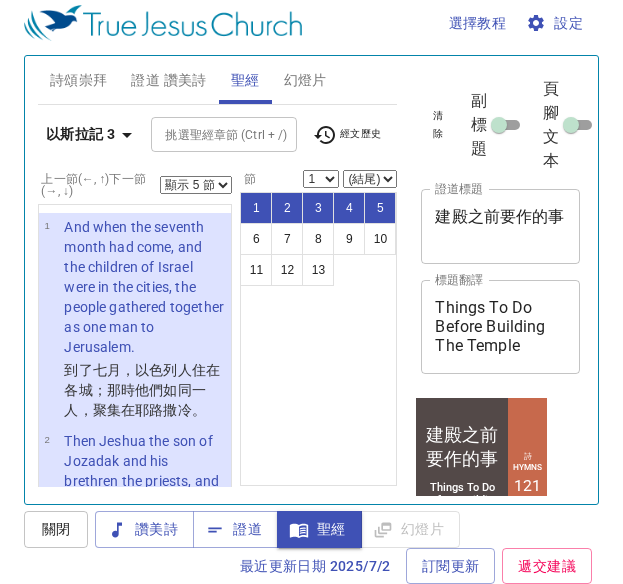 click on "顯示 1 節 顯示 2 節 顯示 3 節 顯示 4 節 顯示 5 節" at bounding box center [196, 185] 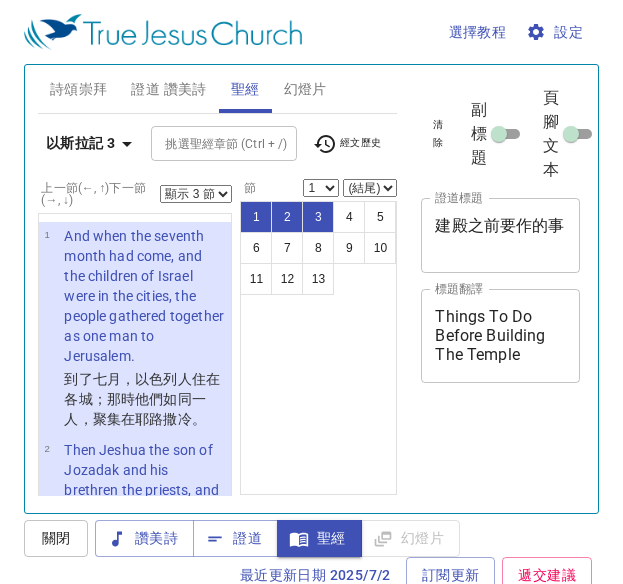 select on "3" 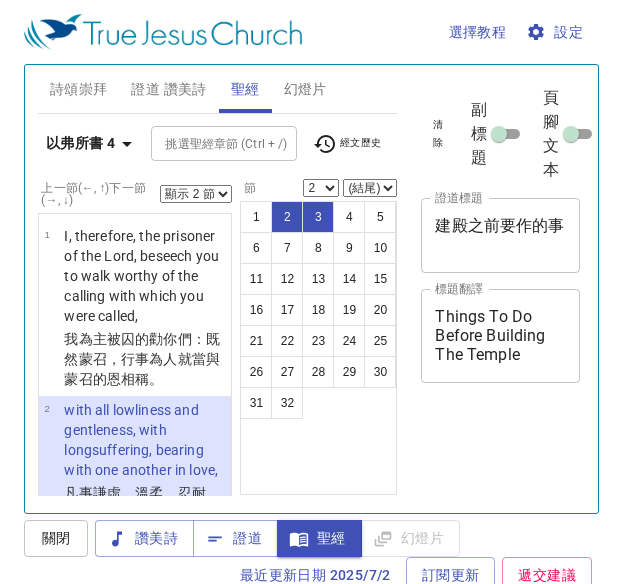 select on "2" 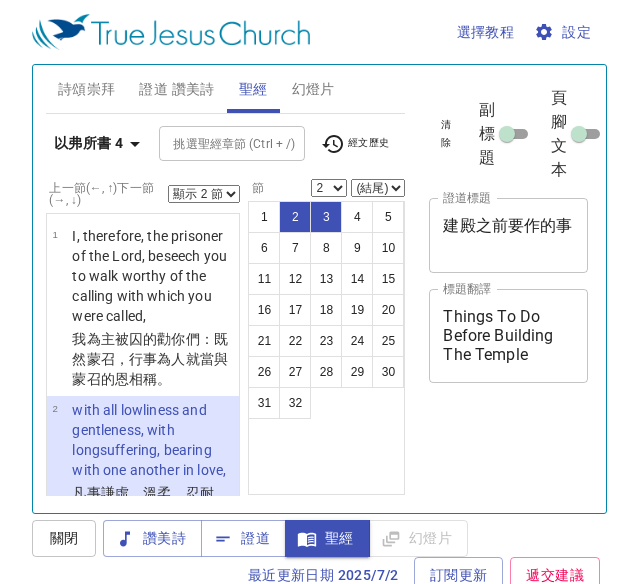 scroll, scrollTop: 9, scrollLeft: 0, axis: vertical 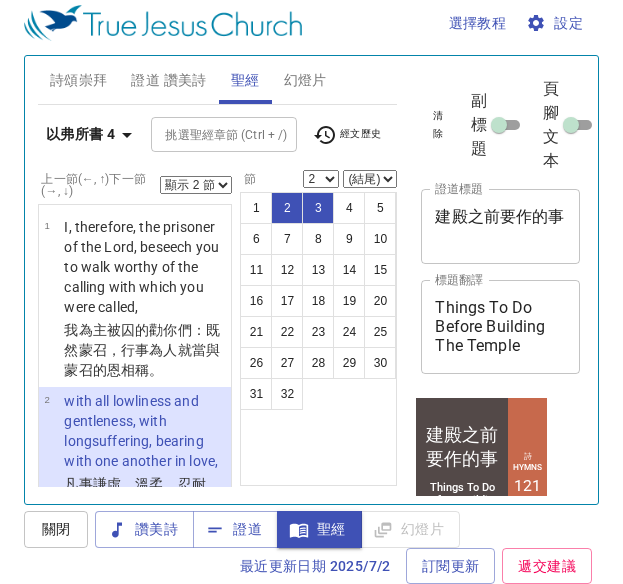 click on "以弗所書 4" at bounding box center (80, 134) 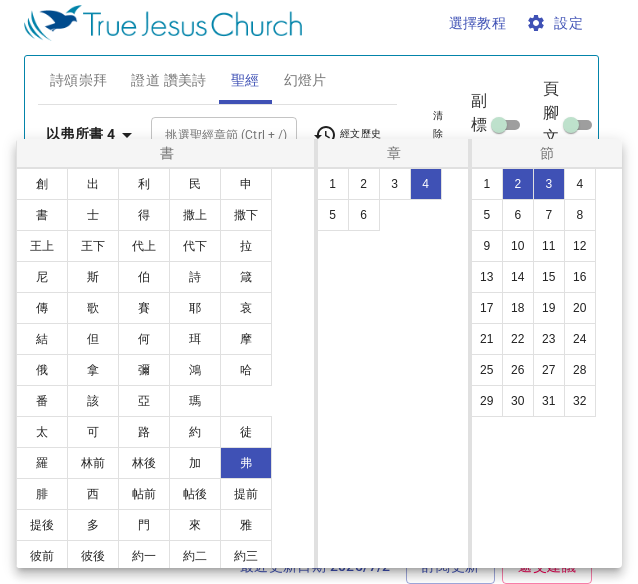 scroll, scrollTop: 9, scrollLeft: 0, axis: vertical 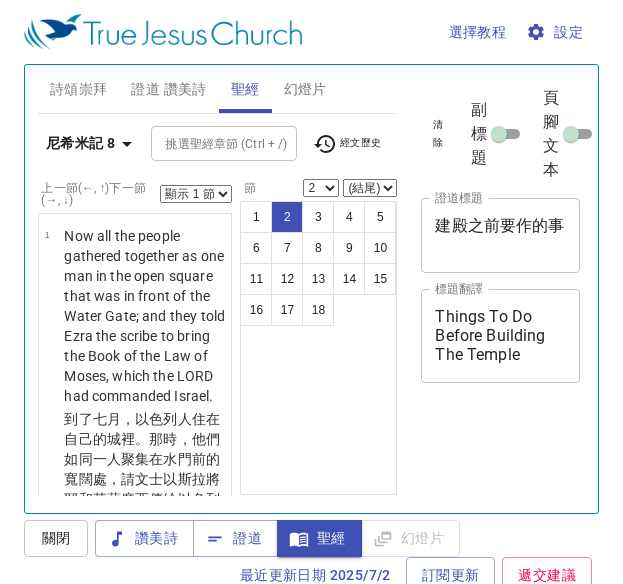 select on "2" 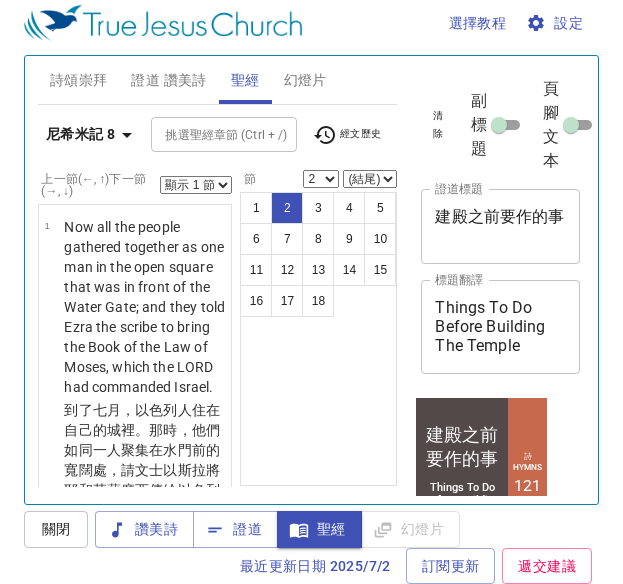 click on "尼希米記 8" at bounding box center (80, 134) 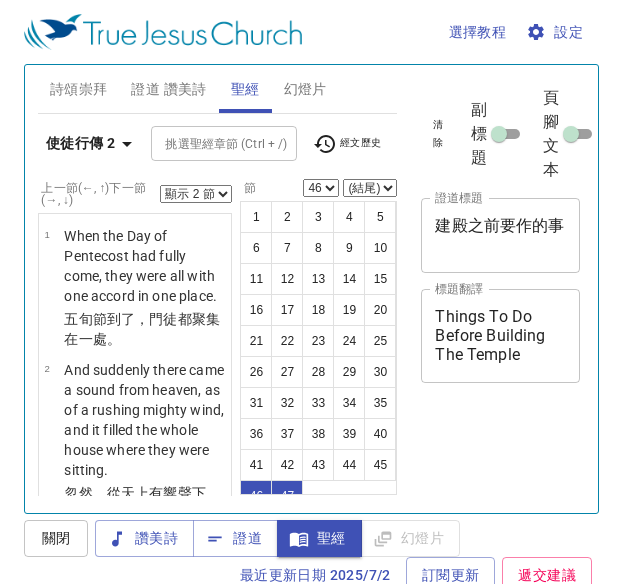 select on "2" 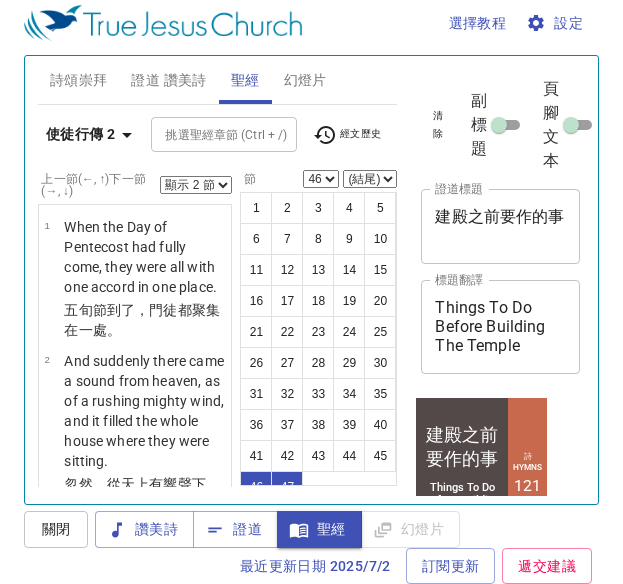 scroll, scrollTop: 9, scrollLeft: 0, axis: vertical 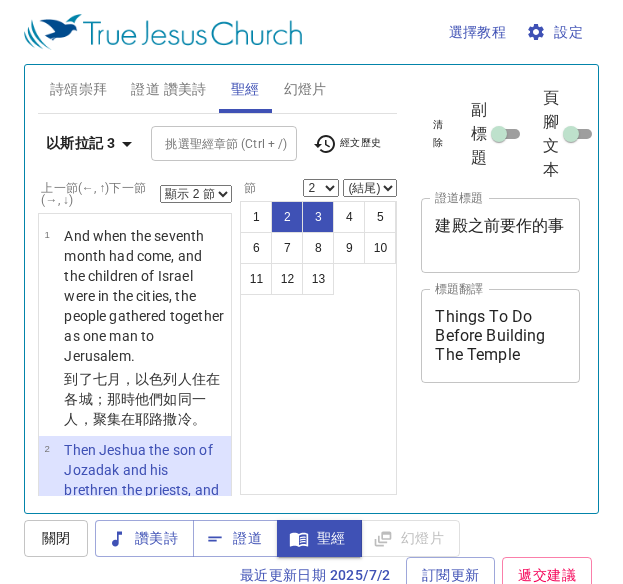 select on "2" 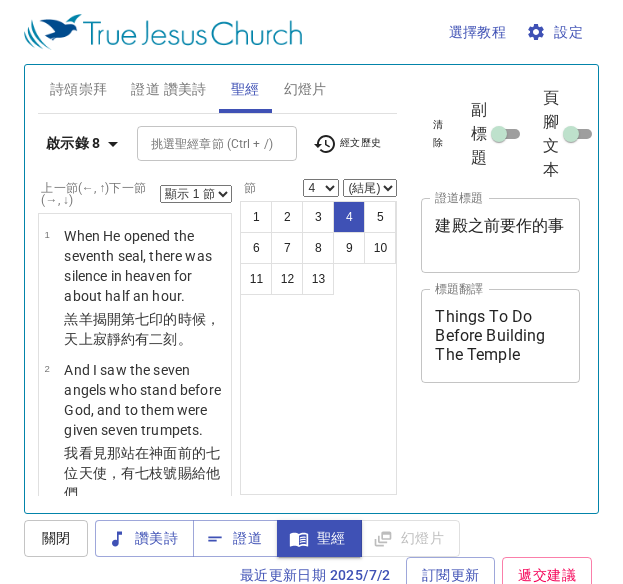 select on "4" 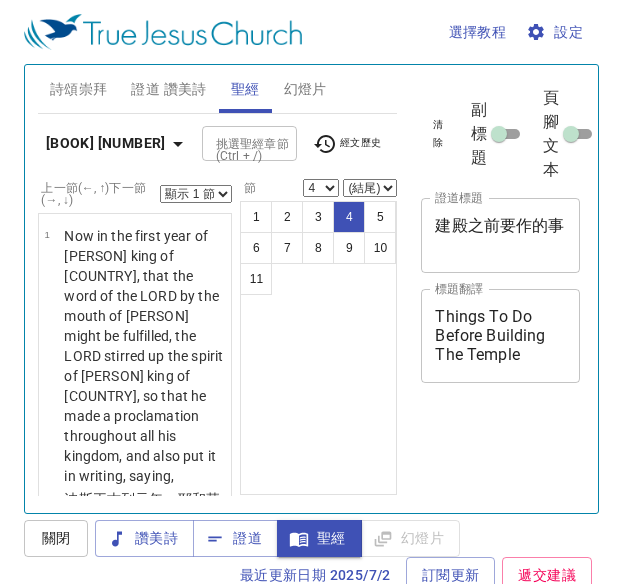 select on "4" 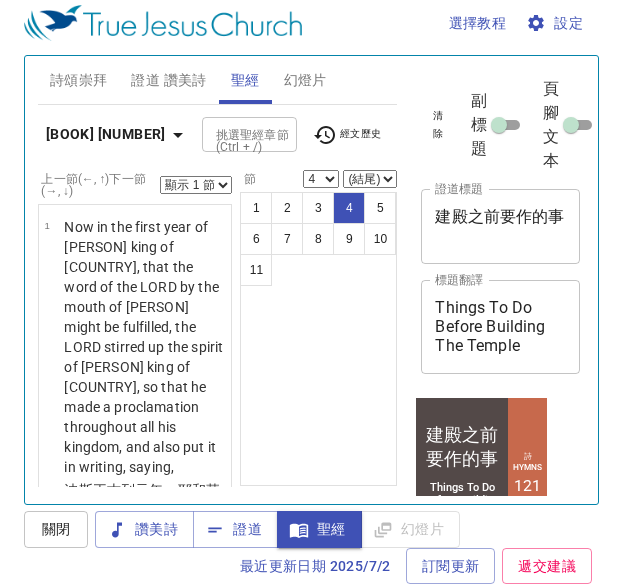 type 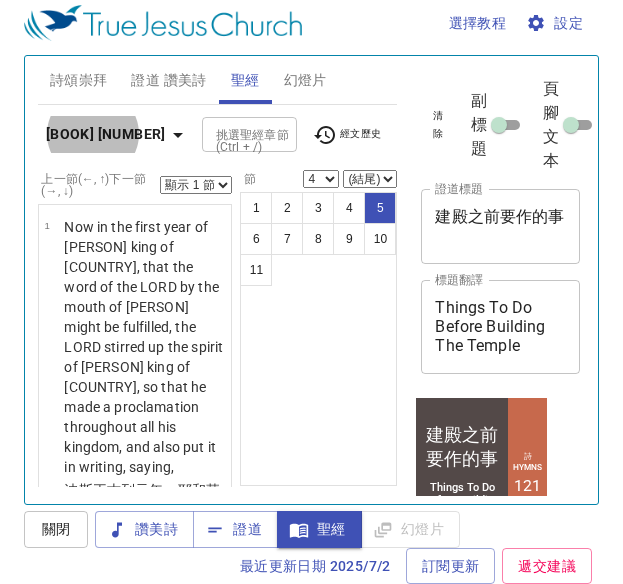 select on "5" 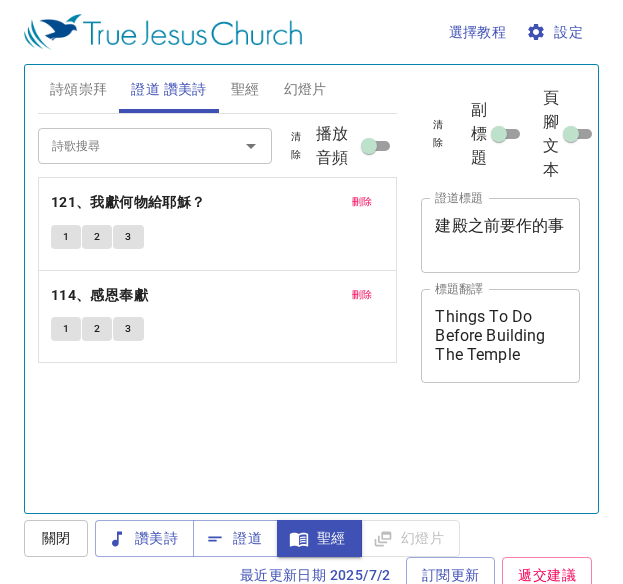 scroll, scrollTop: 9, scrollLeft: 0, axis: vertical 